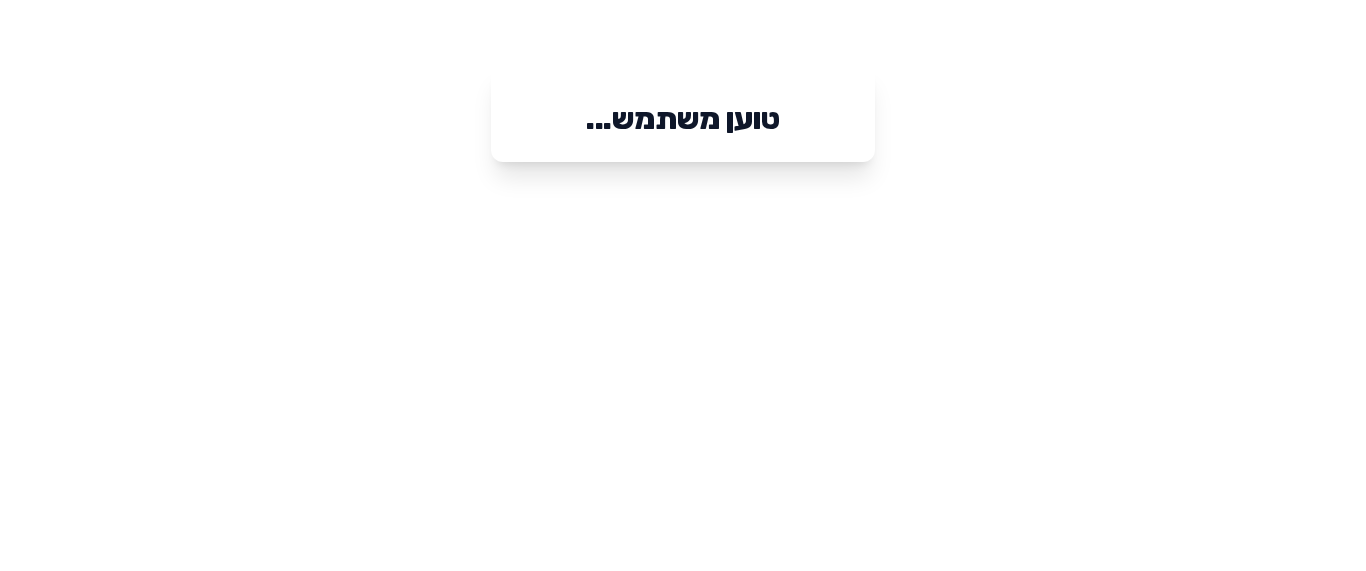 scroll, scrollTop: 0, scrollLeft: 0, axis: both 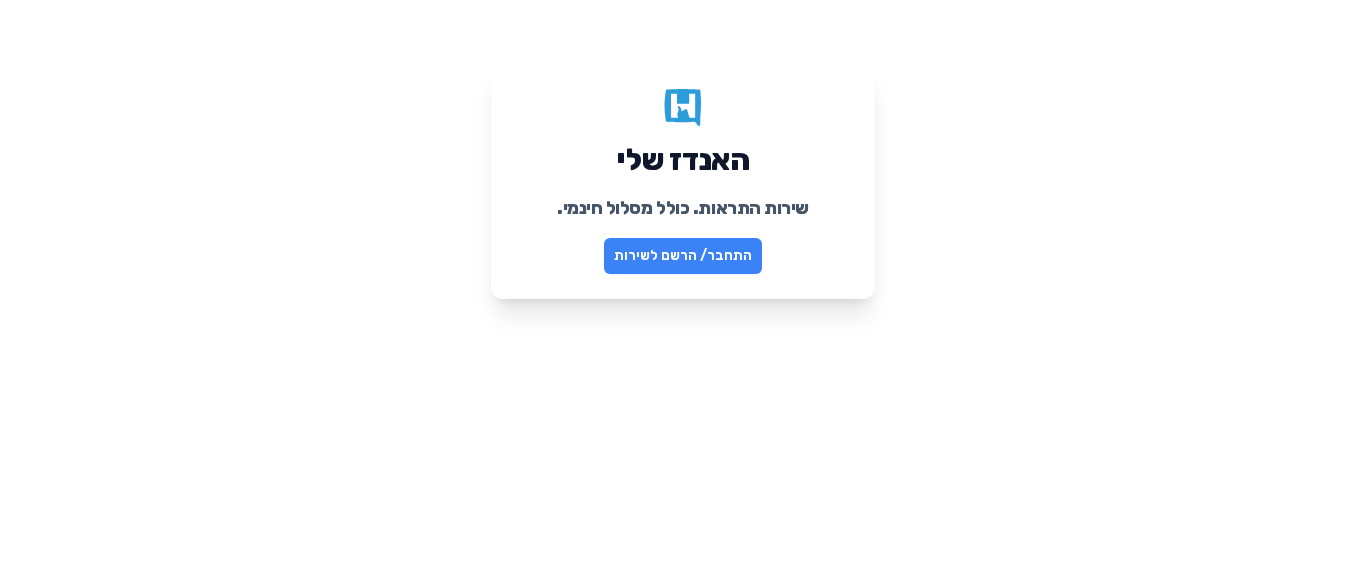 click on "התחבר/ הרשם לשירות" at bounding box center (683, 256) 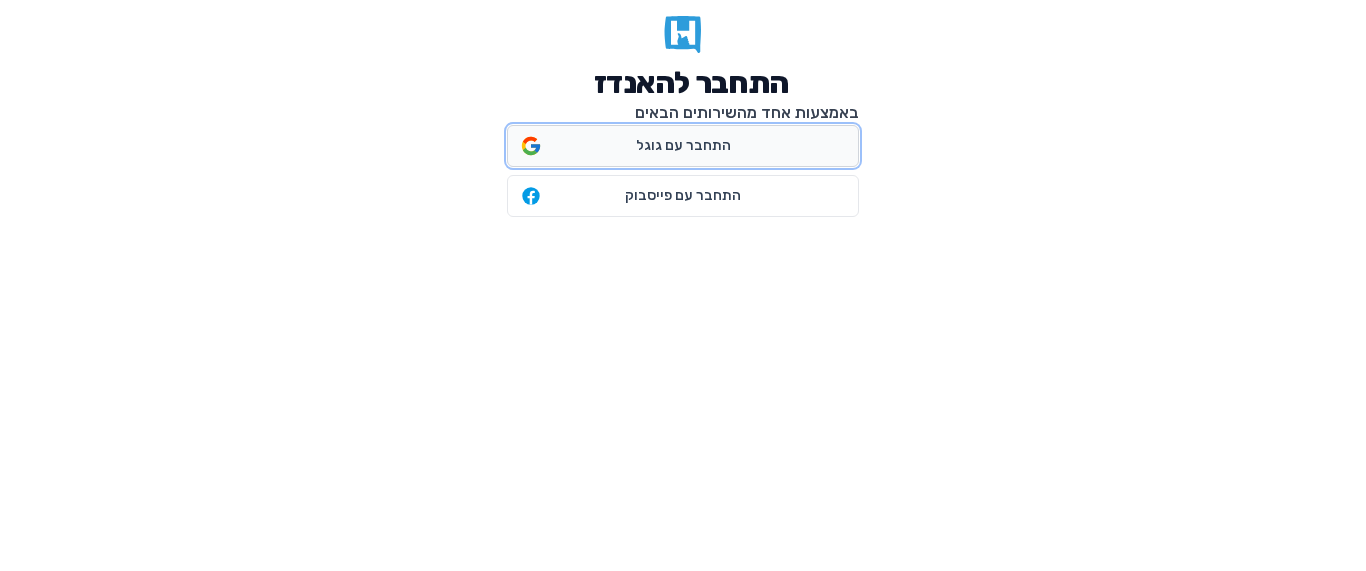 click on "התחבר עם גוגל" at bounding box center (683, 146) 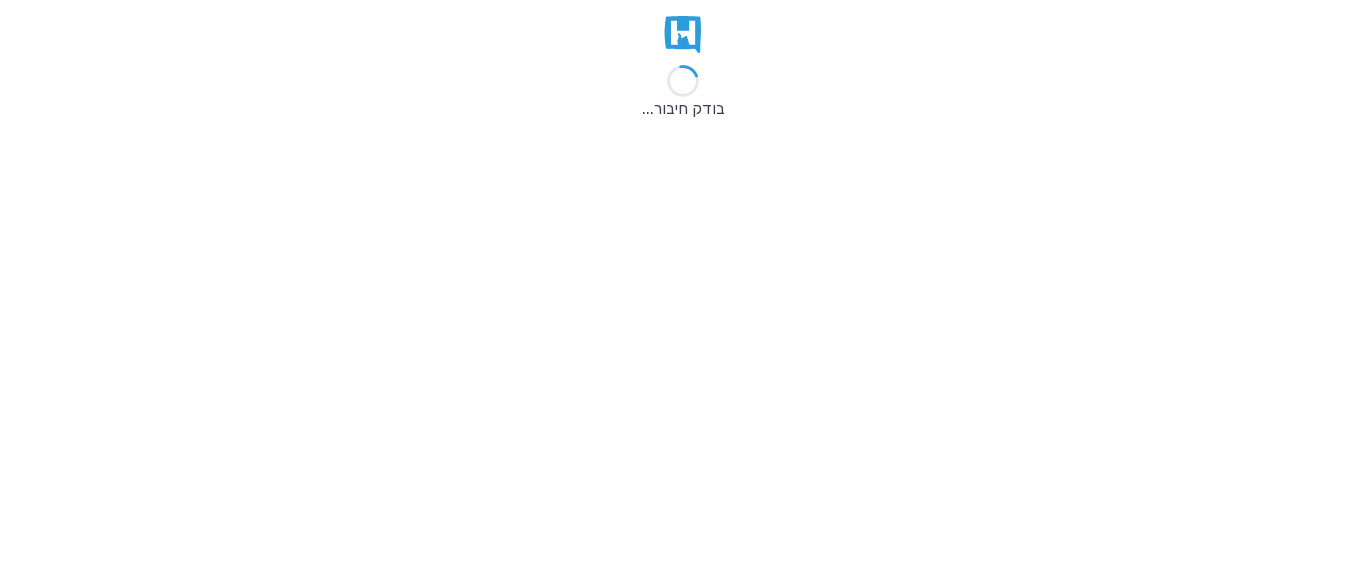 scroll, scrollTop: 0, scrollLeft: 0, axis: both 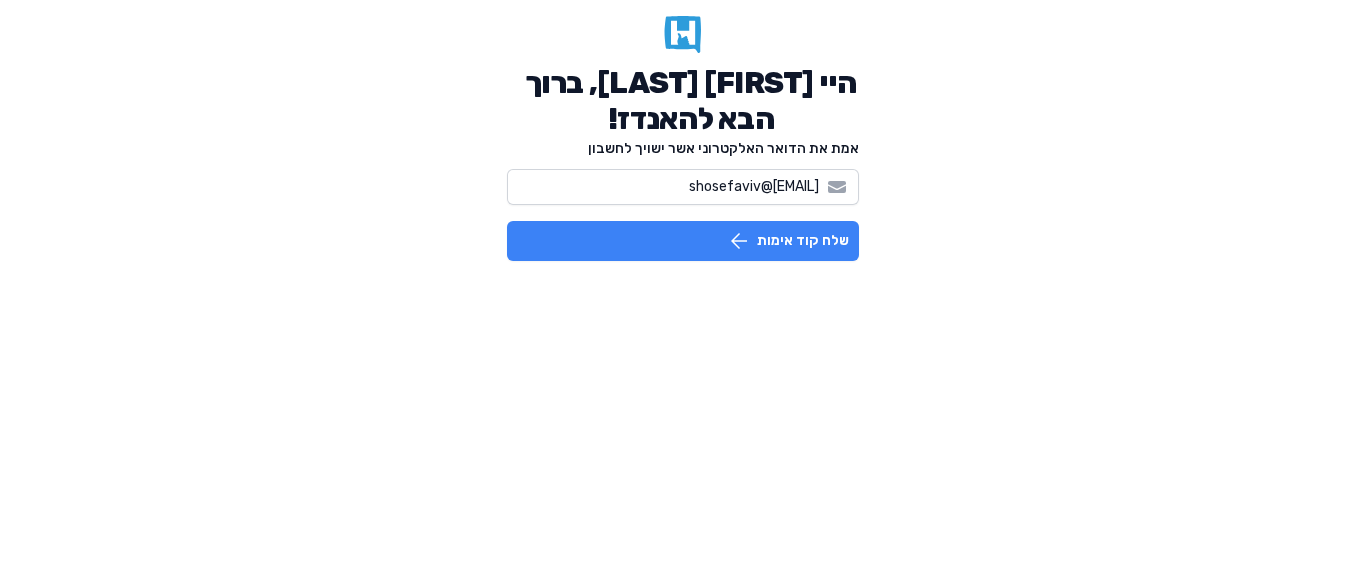 click on "שלח קוד אימות" at bounding box center (683, 241) 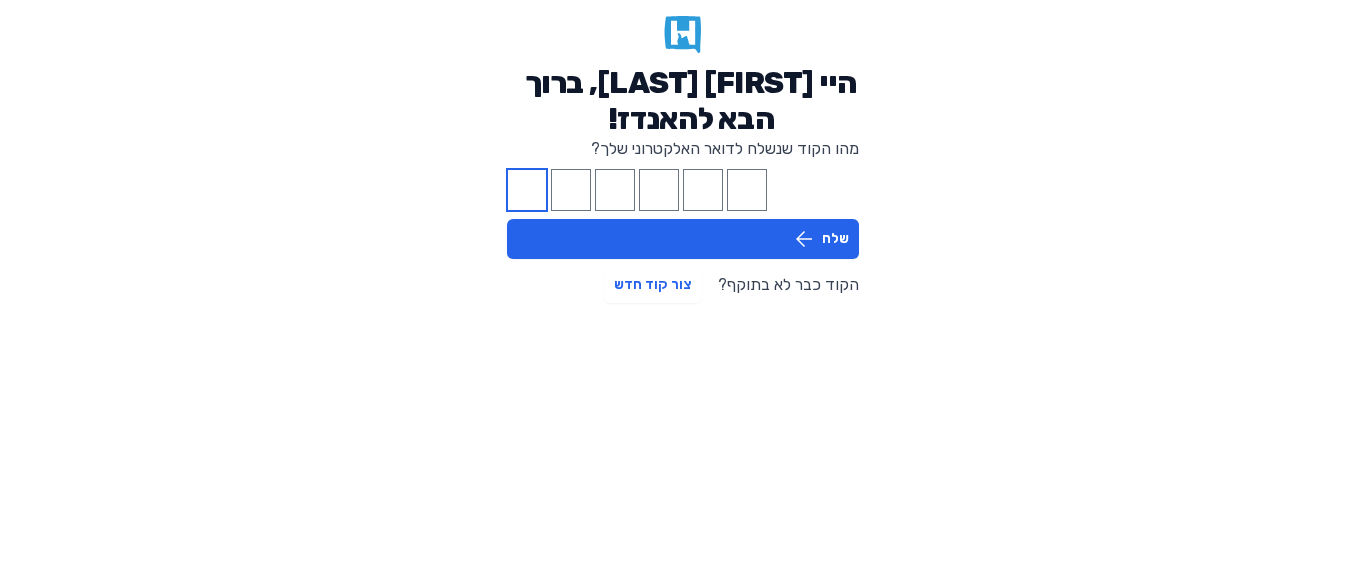 click at bounding box center (527, 190) 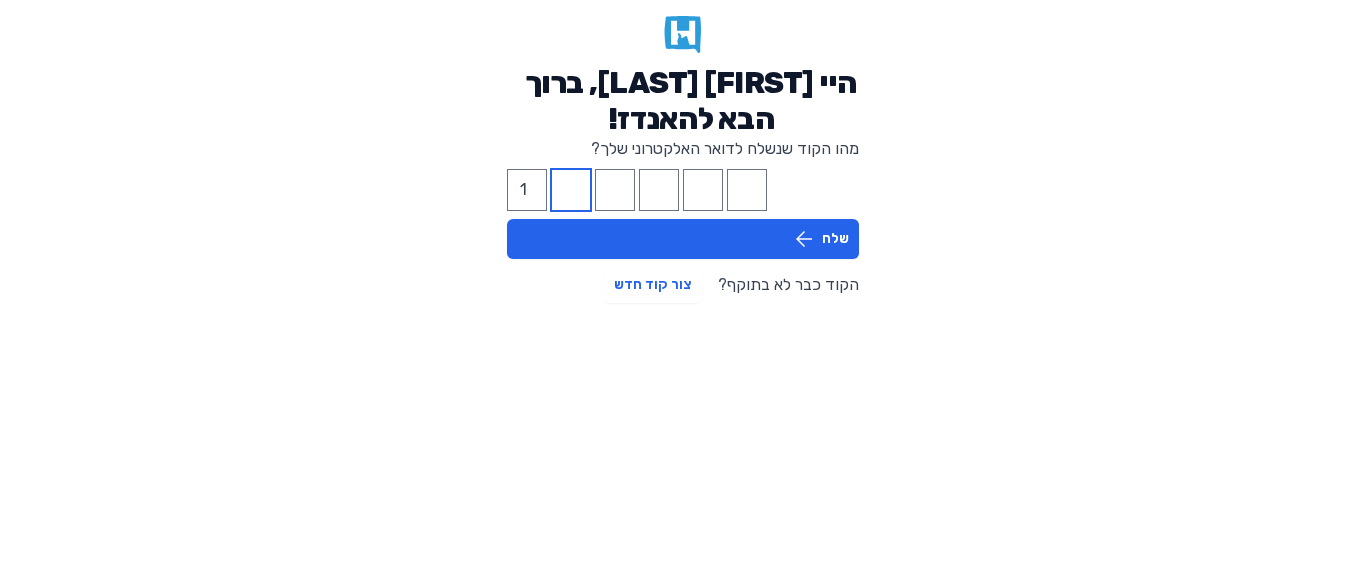 type on "5" 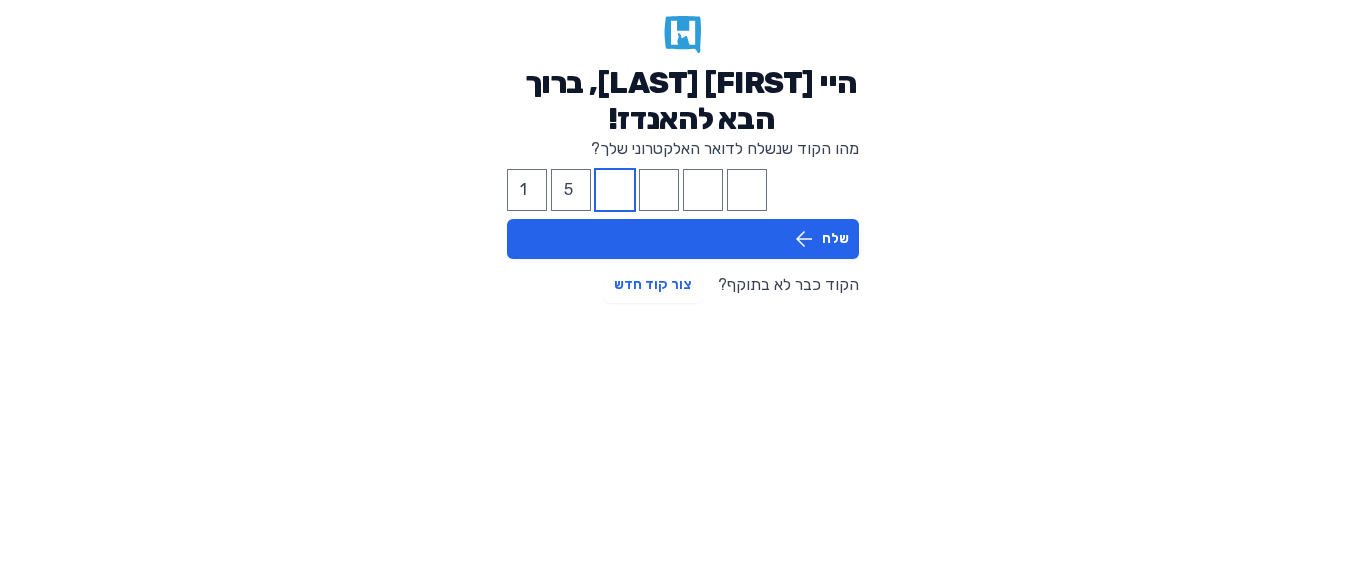type on "7" 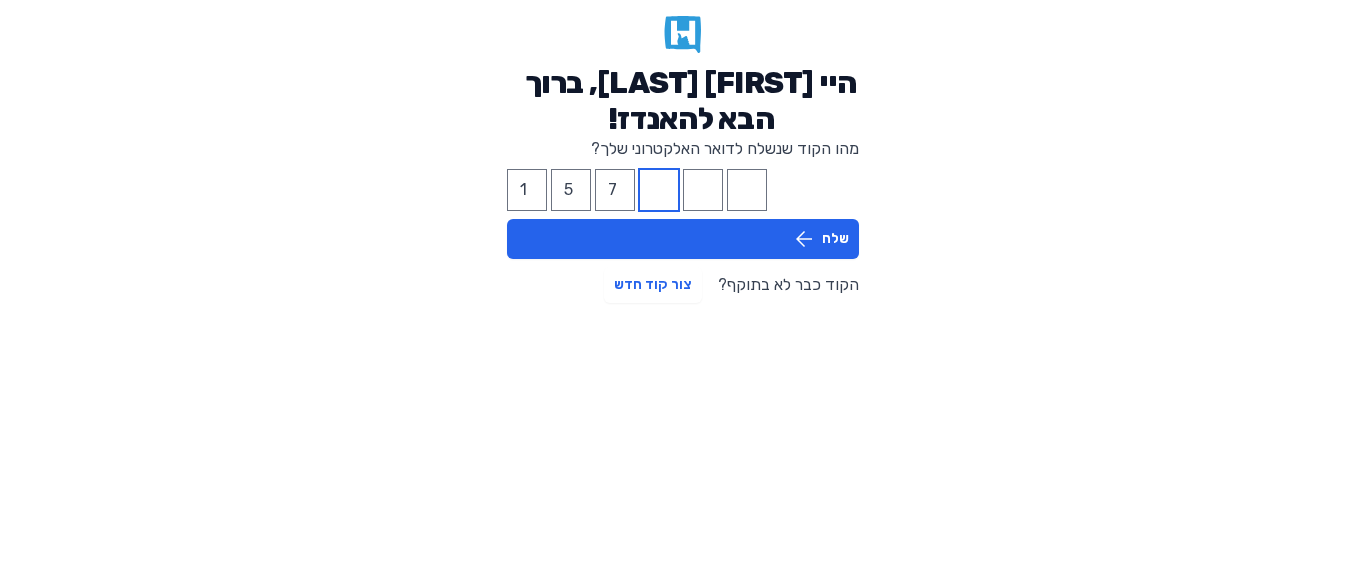 type on "9" 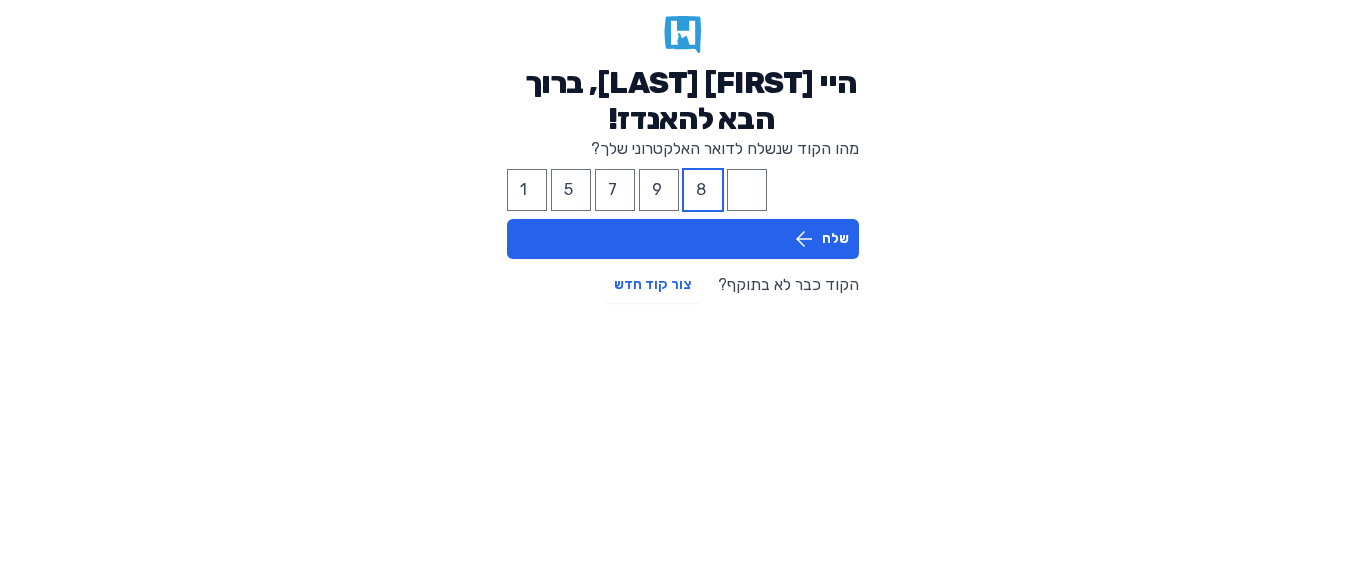 type on "5" 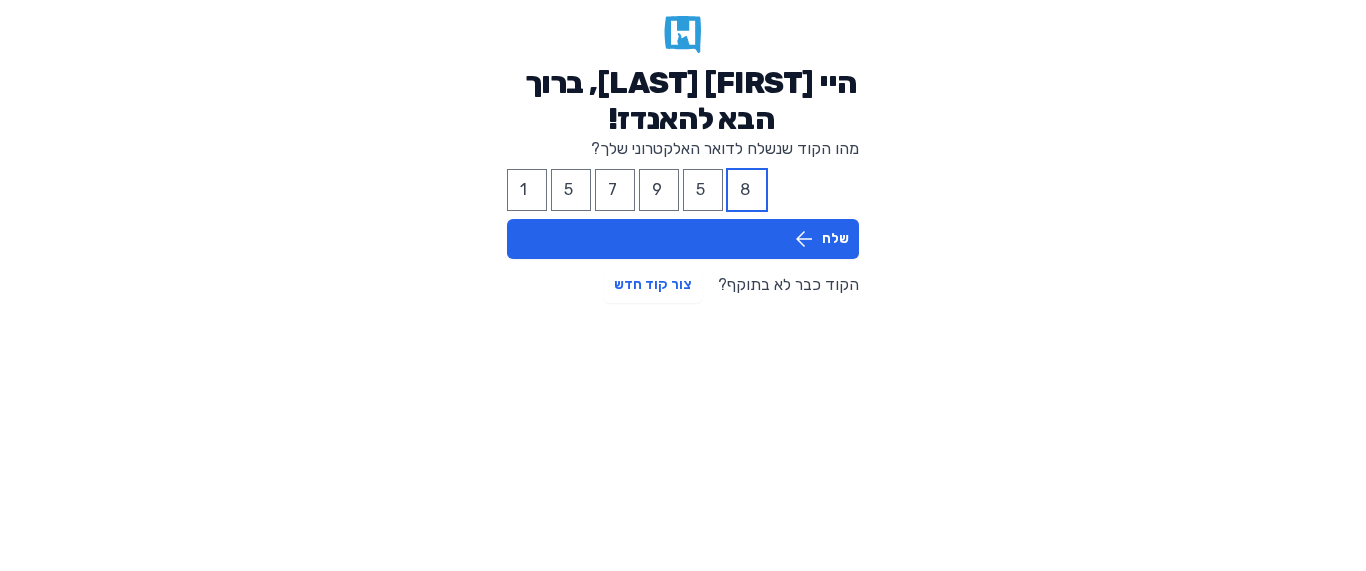 type on "8" 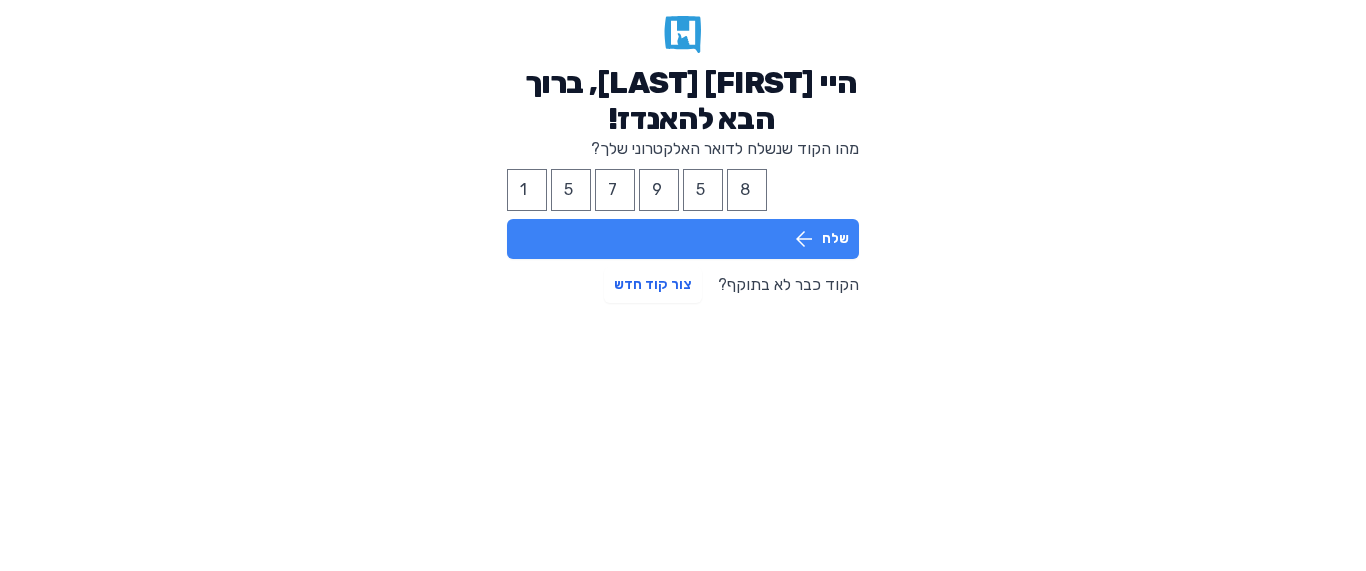 click on "שלח" at bounding box center [683, 239] 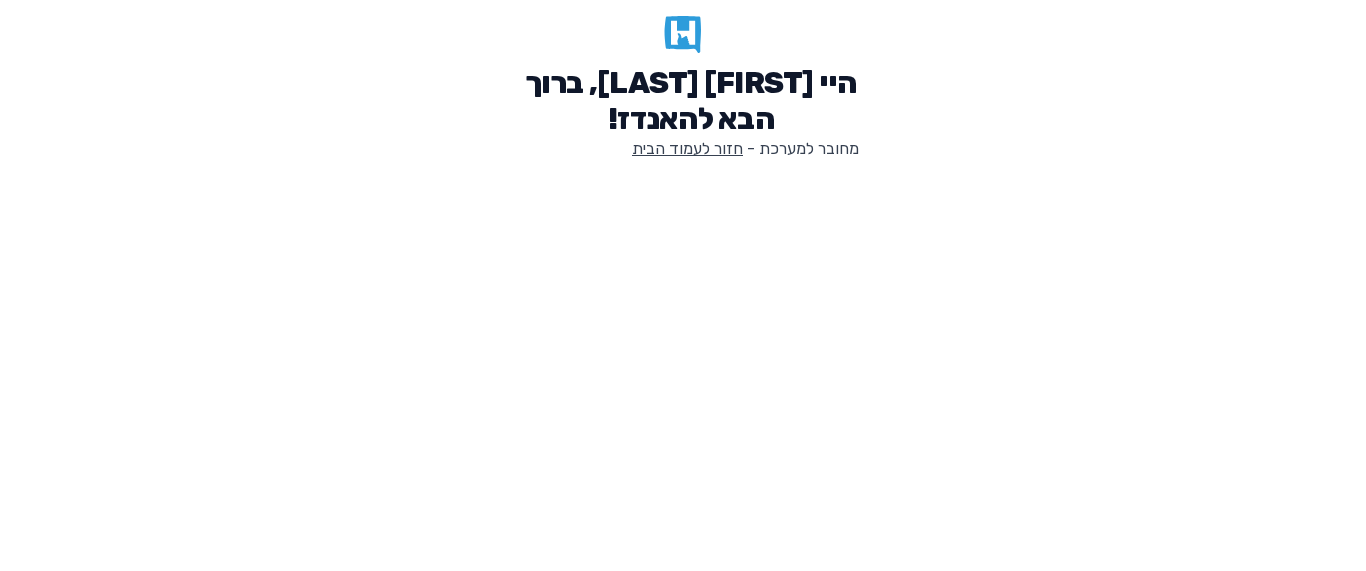click on "חזור לעמוד הבית" at bounding box center (687, 148) 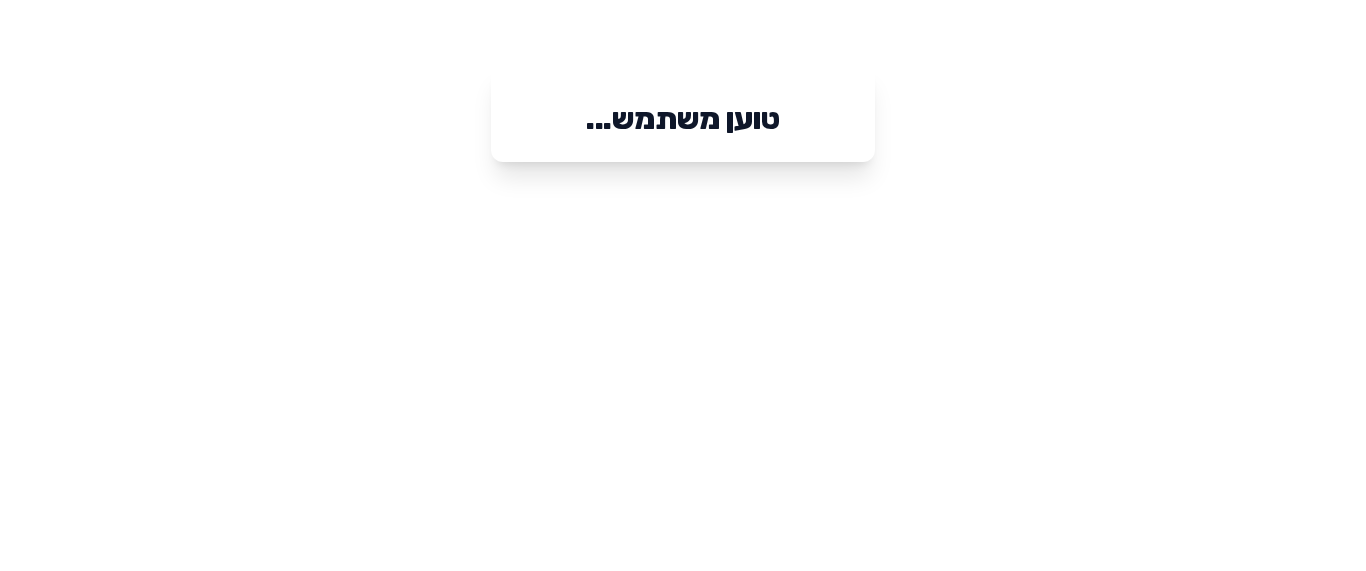 scroll, scrollTop: 0, scrollLeft: 0, axis: both 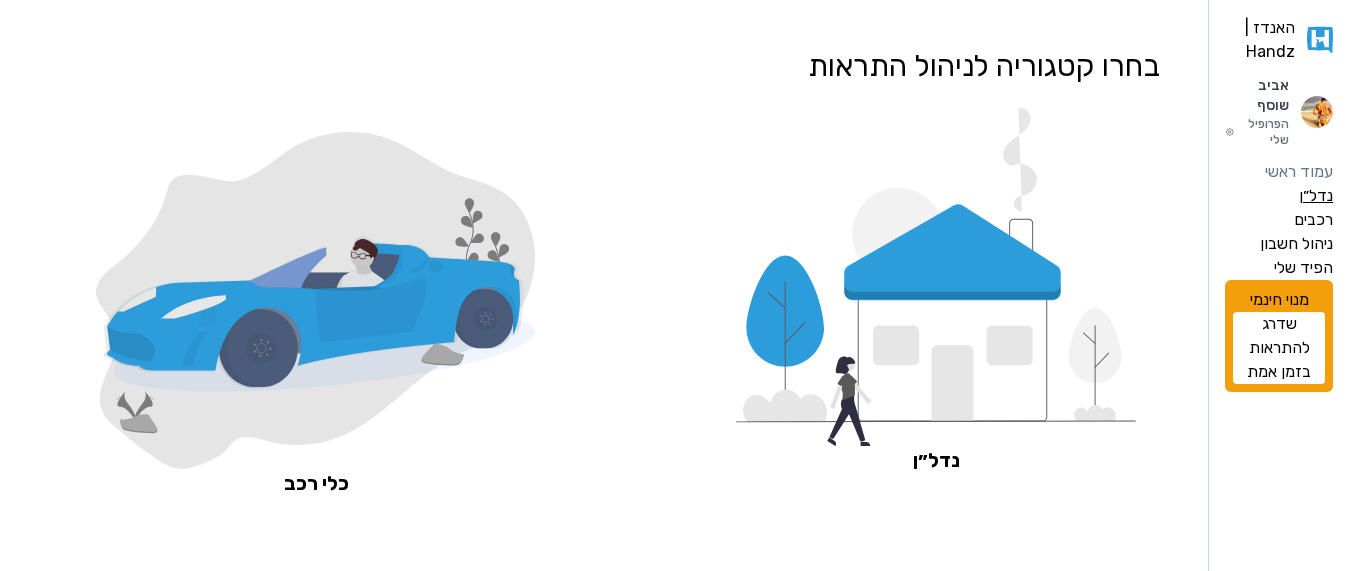 click on "נדל״ן" at bounding box center (1316, 196) 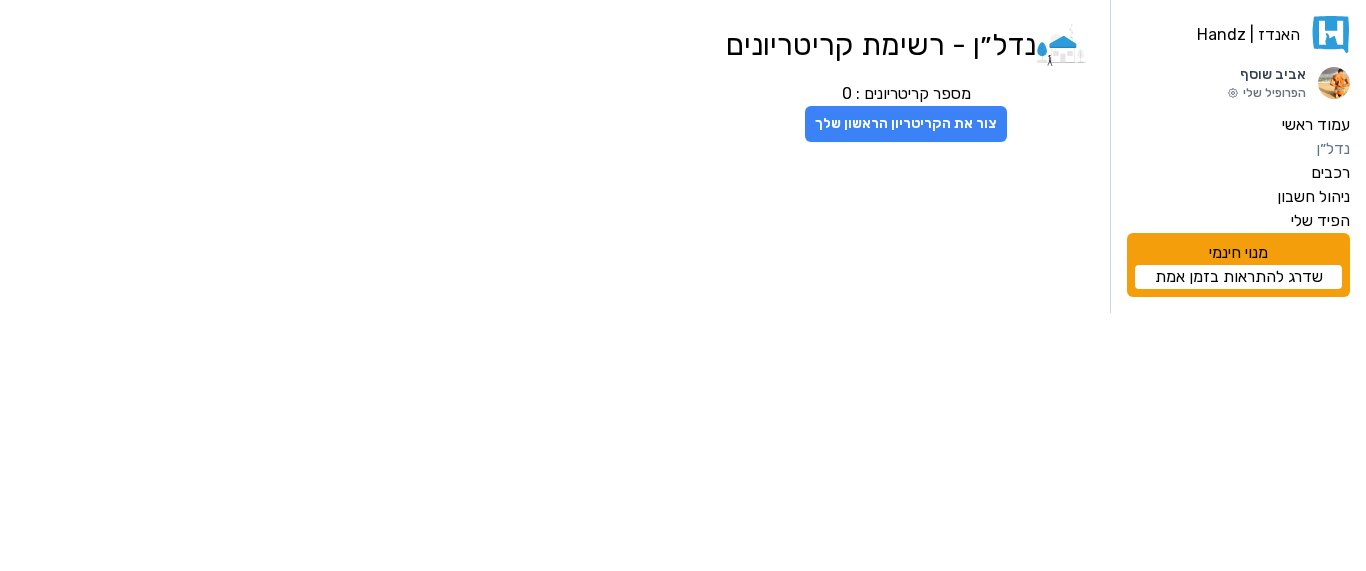click on "צור את הקריטריון הראשון שלך" at bounding box center (906, 124) 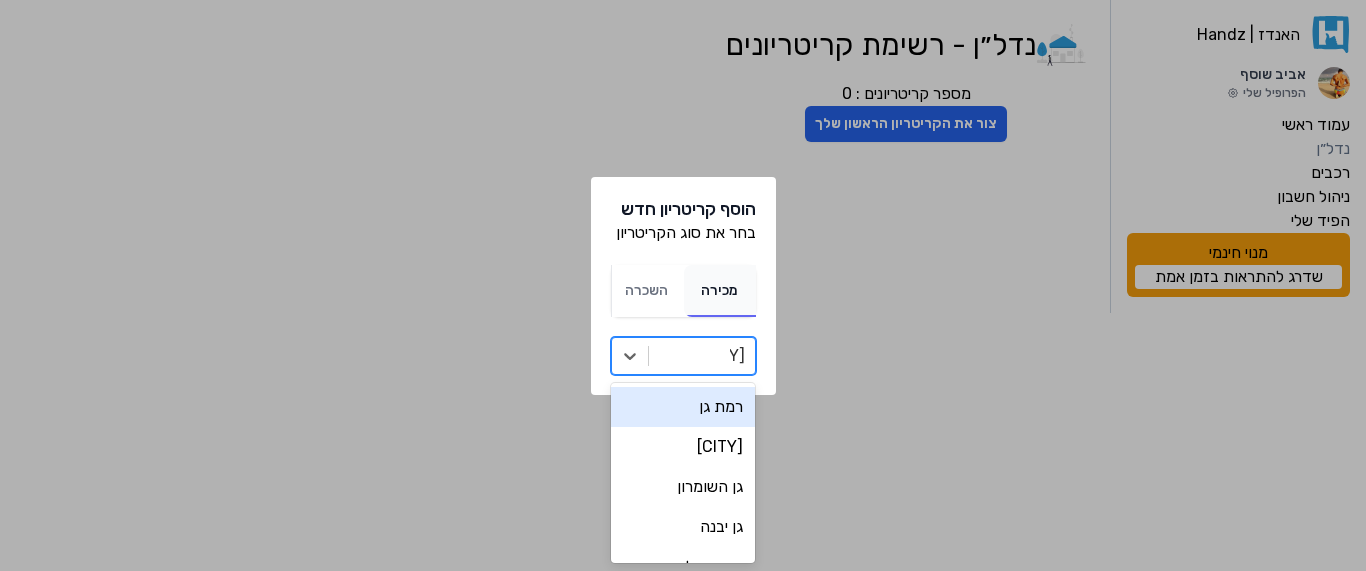 type on "[CITY]" 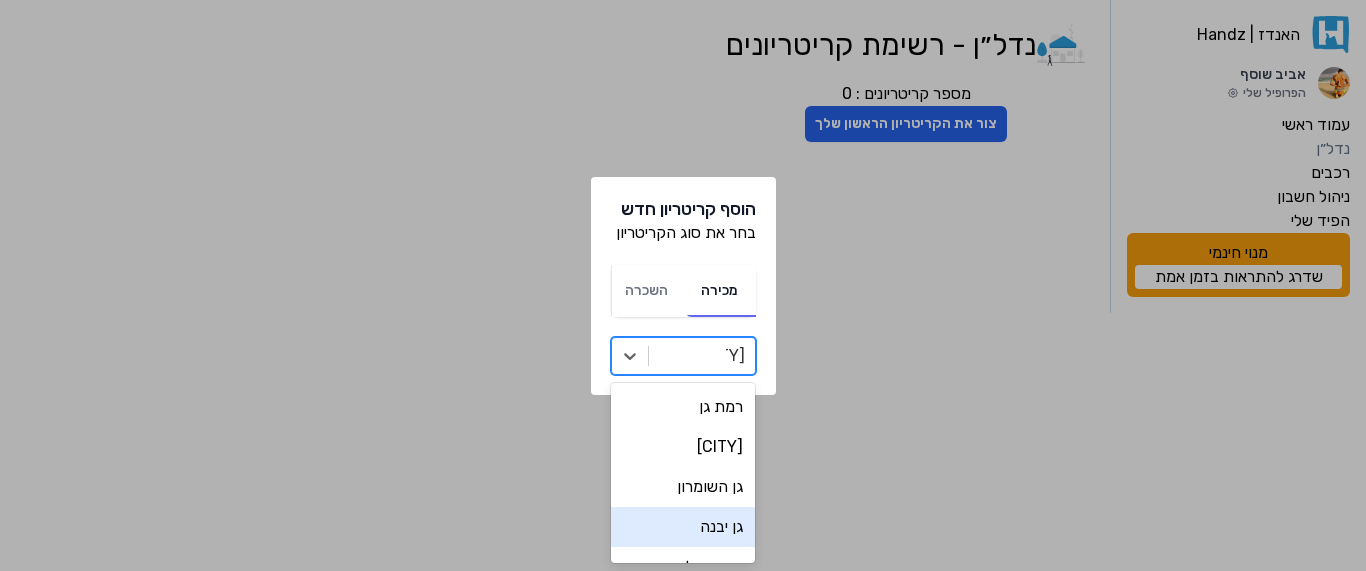 click on "גן יבנה" at bounding box center [683, 527] 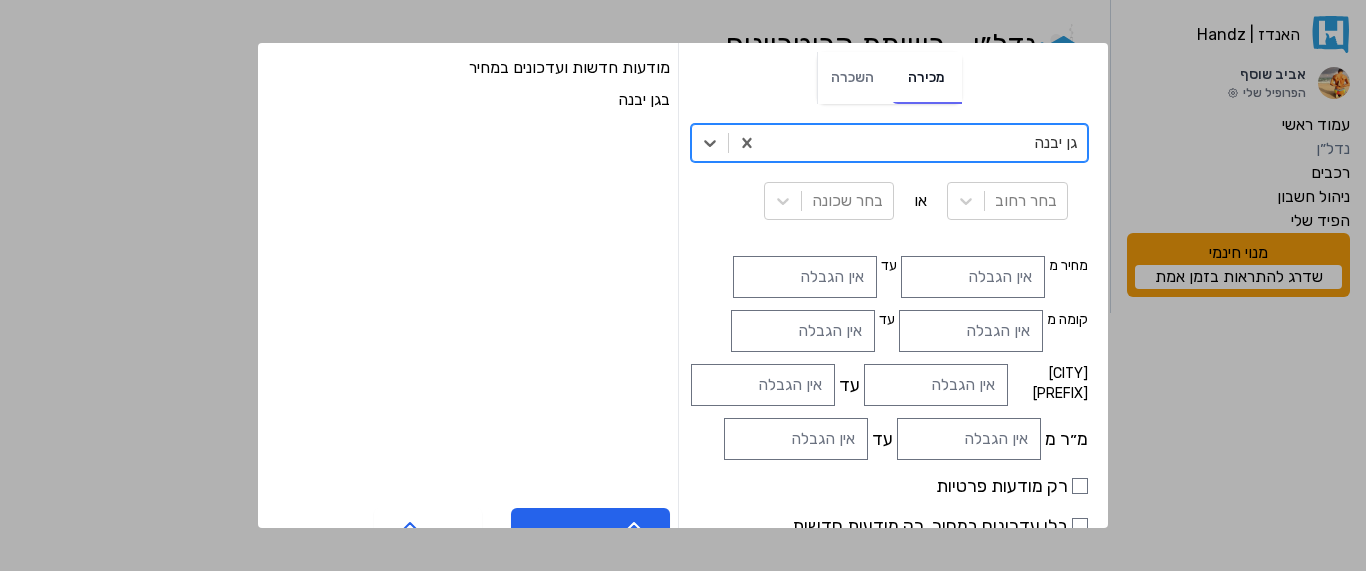 scroll, scrollTop: 80, scrollLeft: 0, axis: vertical 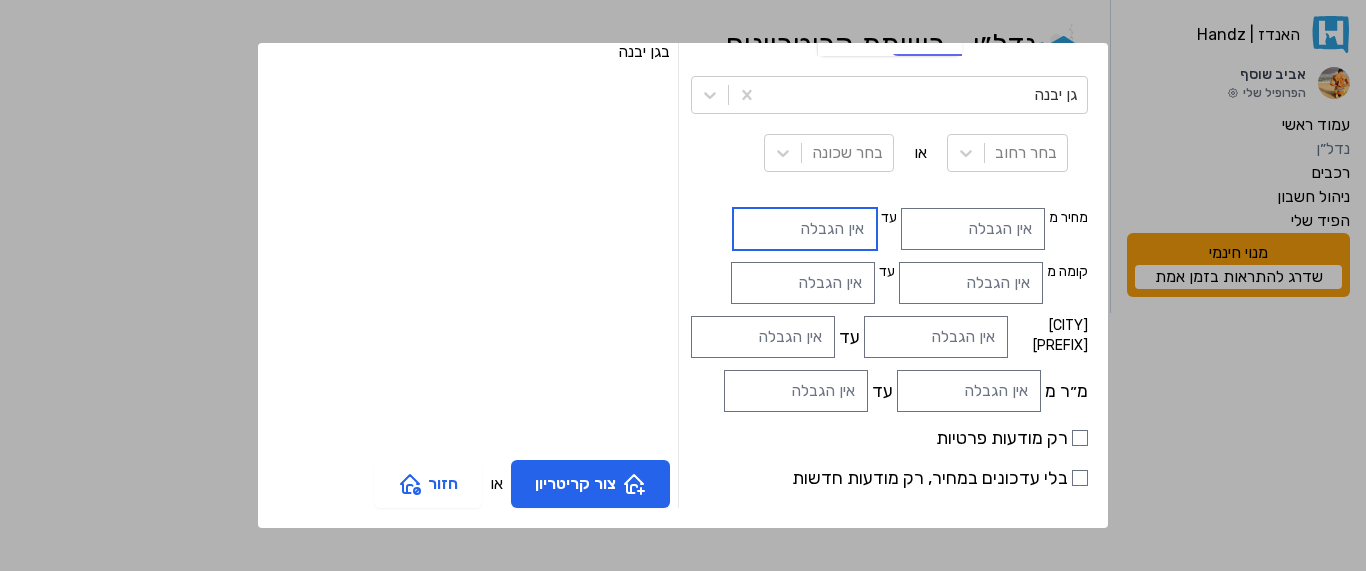 click at bounding box center (805, 229) 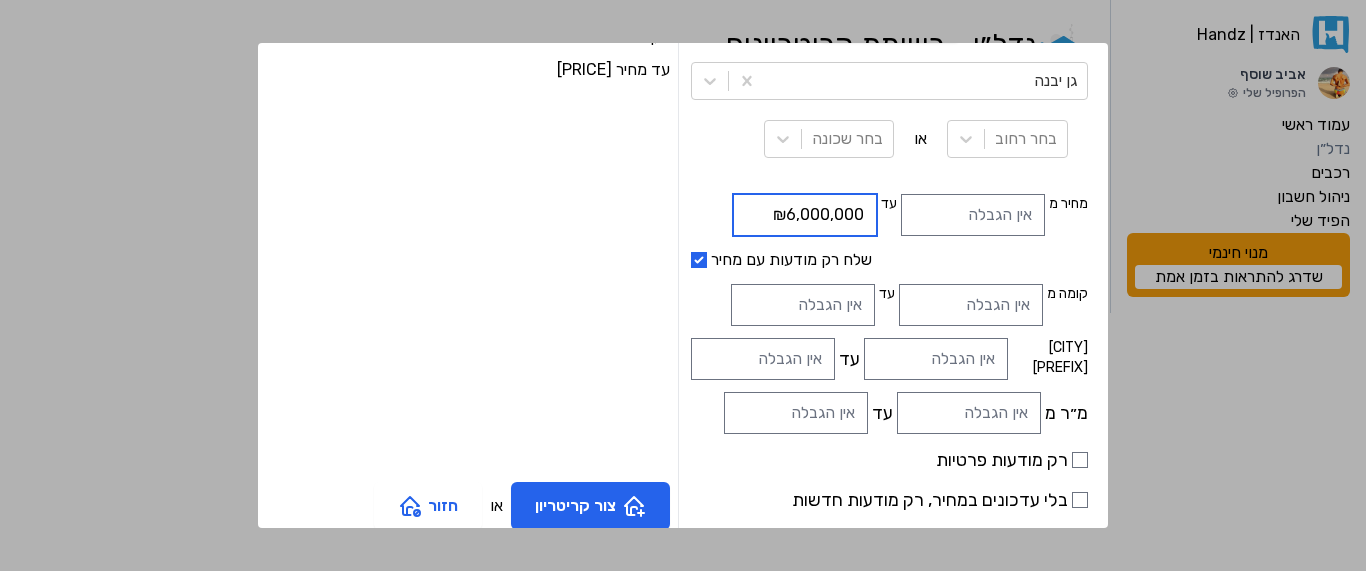 type on "₪6,000,000" 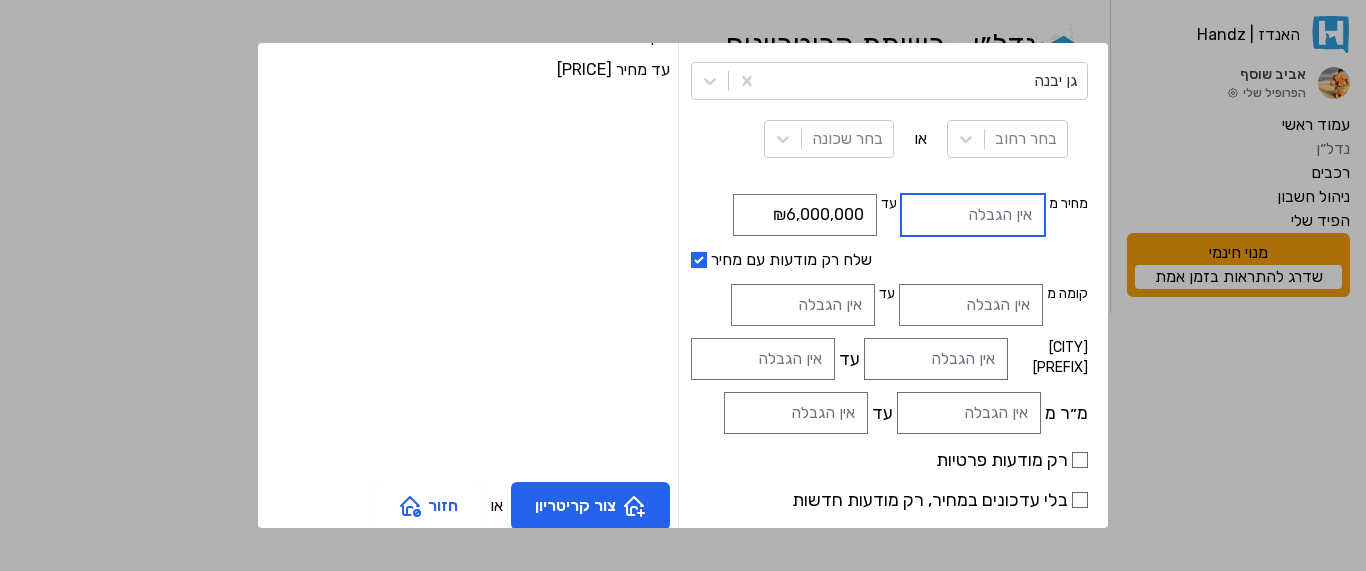 click at bounding box center (973, 215) 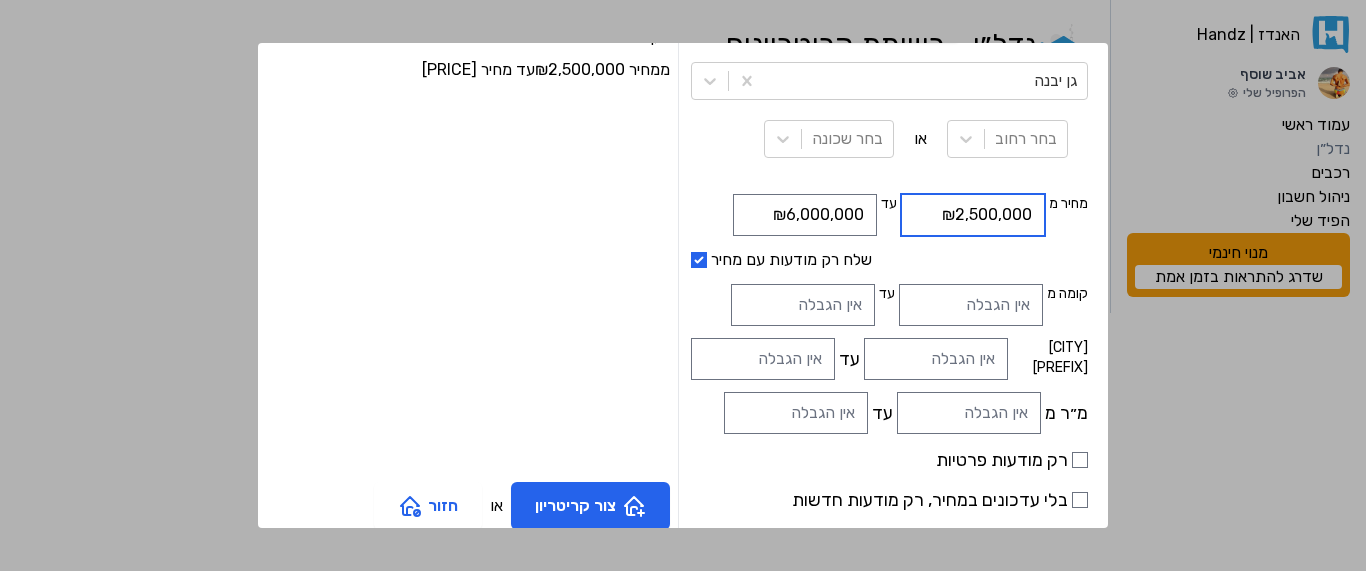 type on "₪2,500,000" 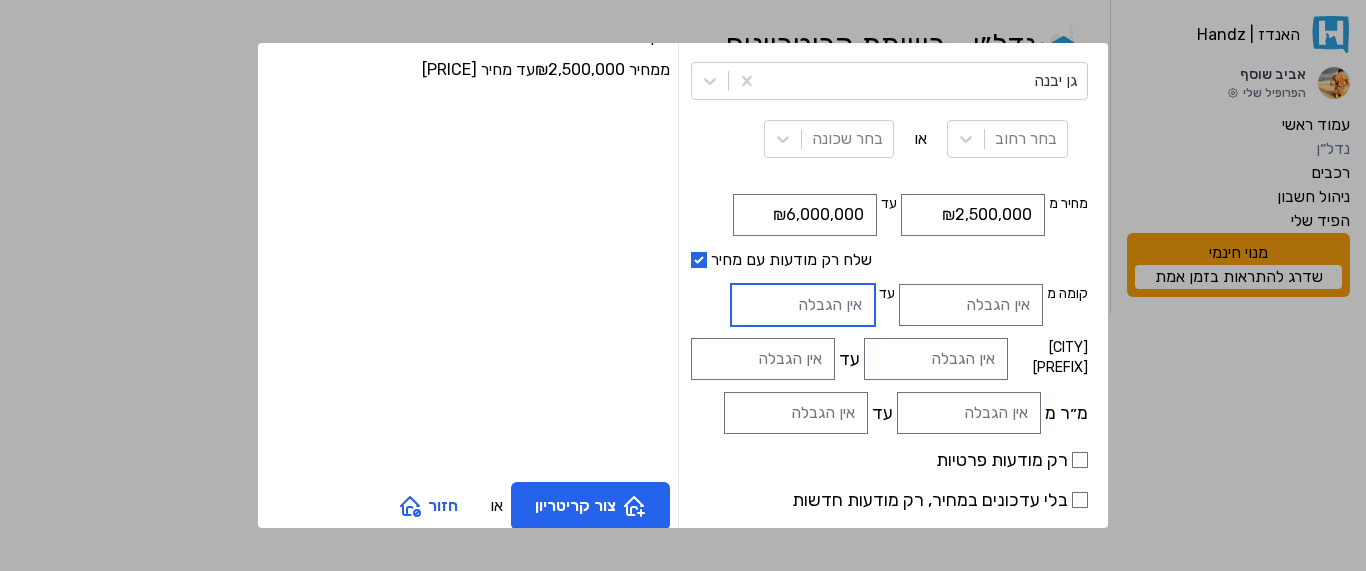 click on "עד" at bounding box center [803, 305] 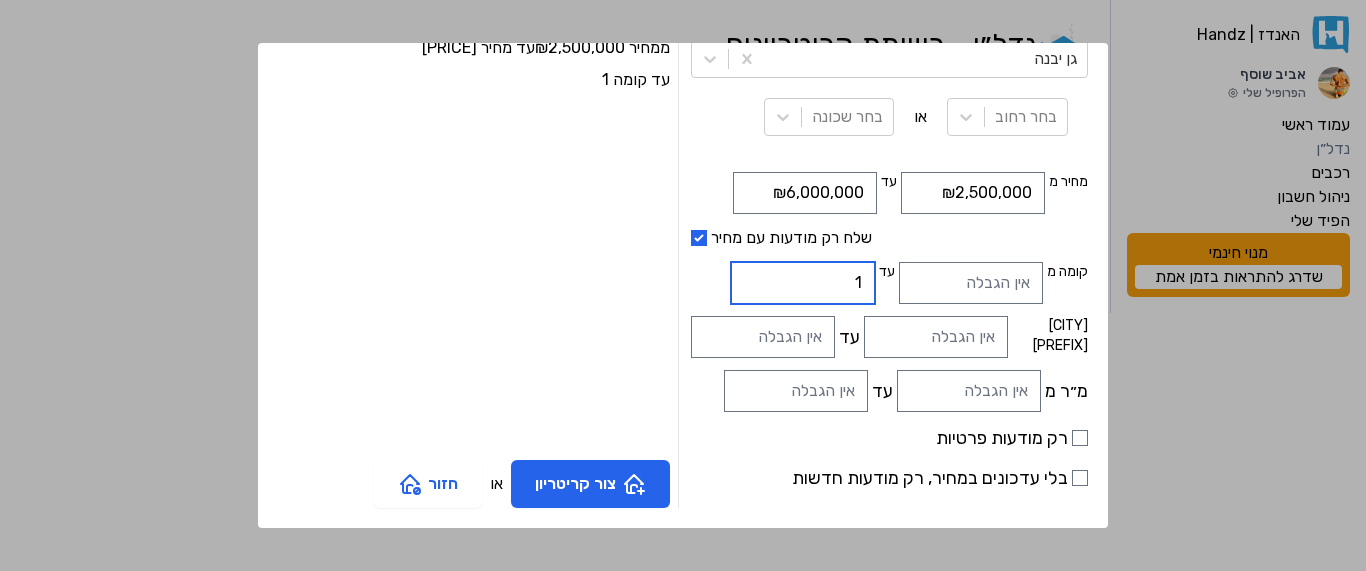 scroll, scrollTop: 177, scrollLeft: 0, axis: vertical 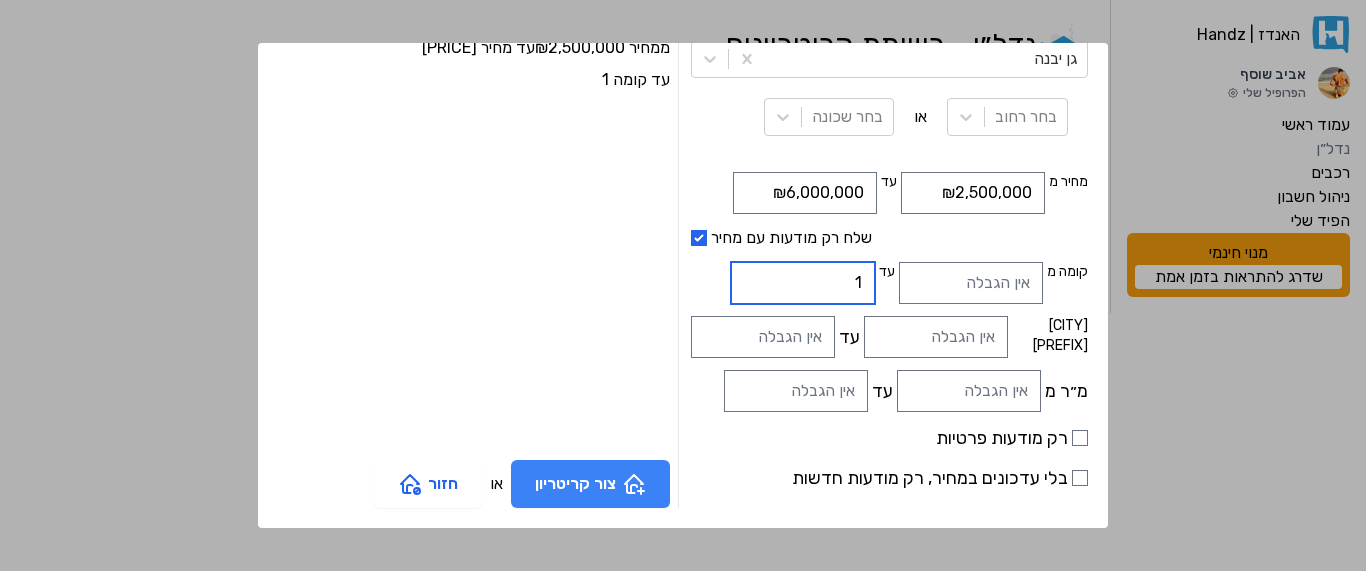 type on "1" 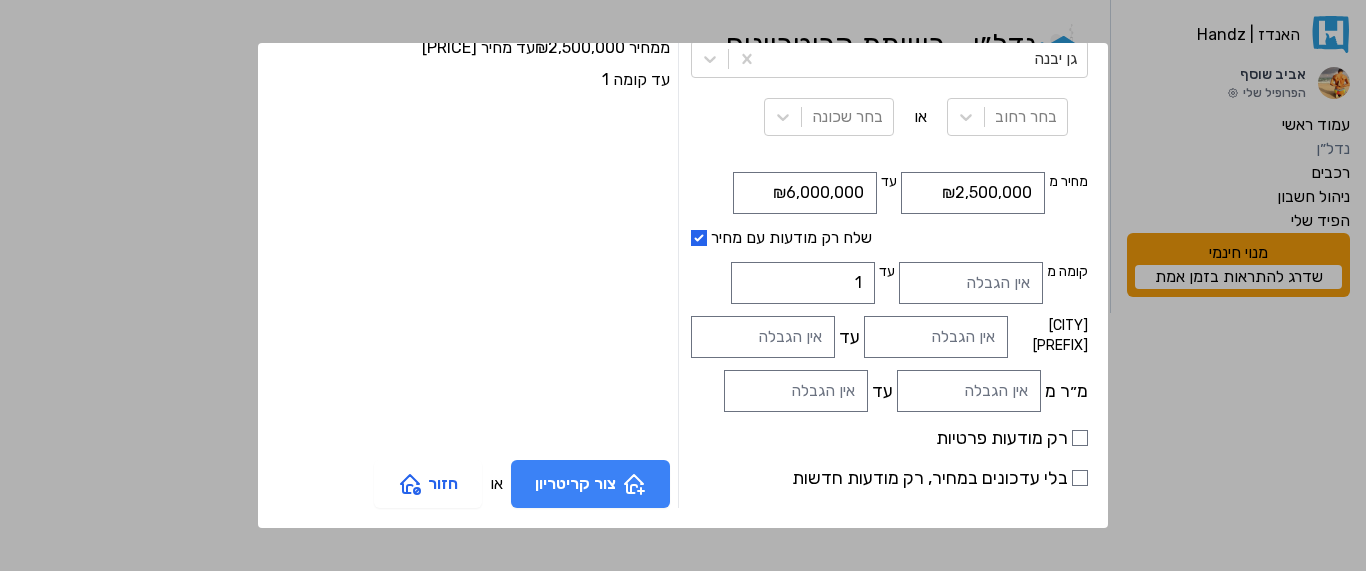 click on "צור קריטריון" at bounding box center (590, 484) 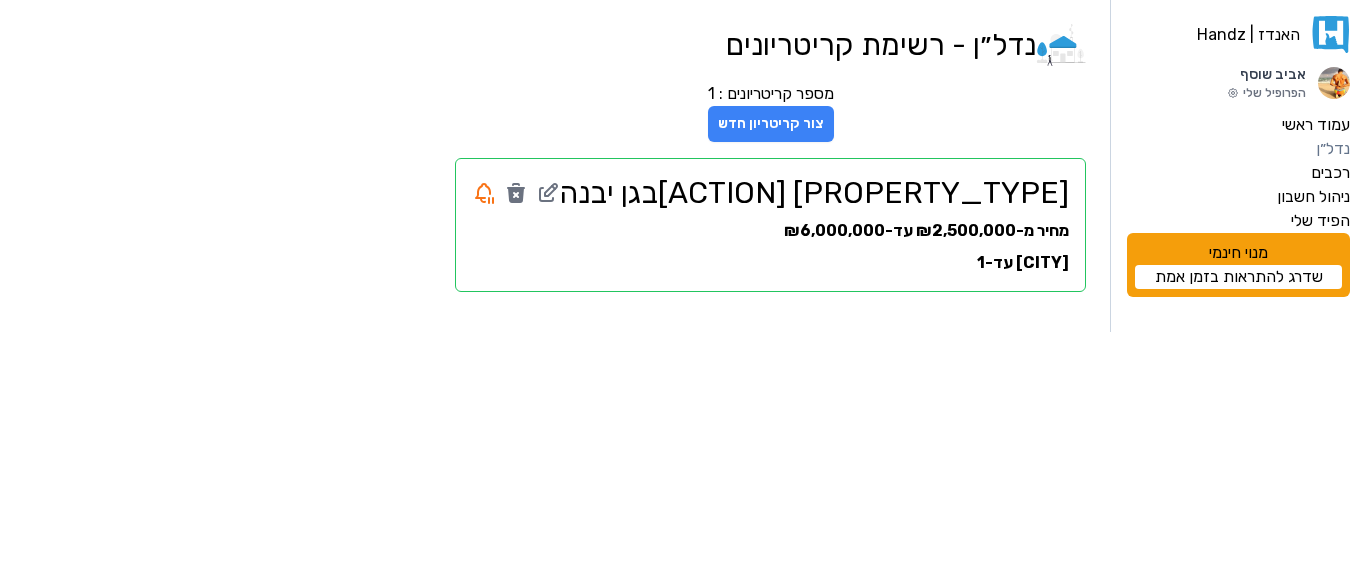 click on "צור קריטריון חדש" at bounding box center (771, 124) 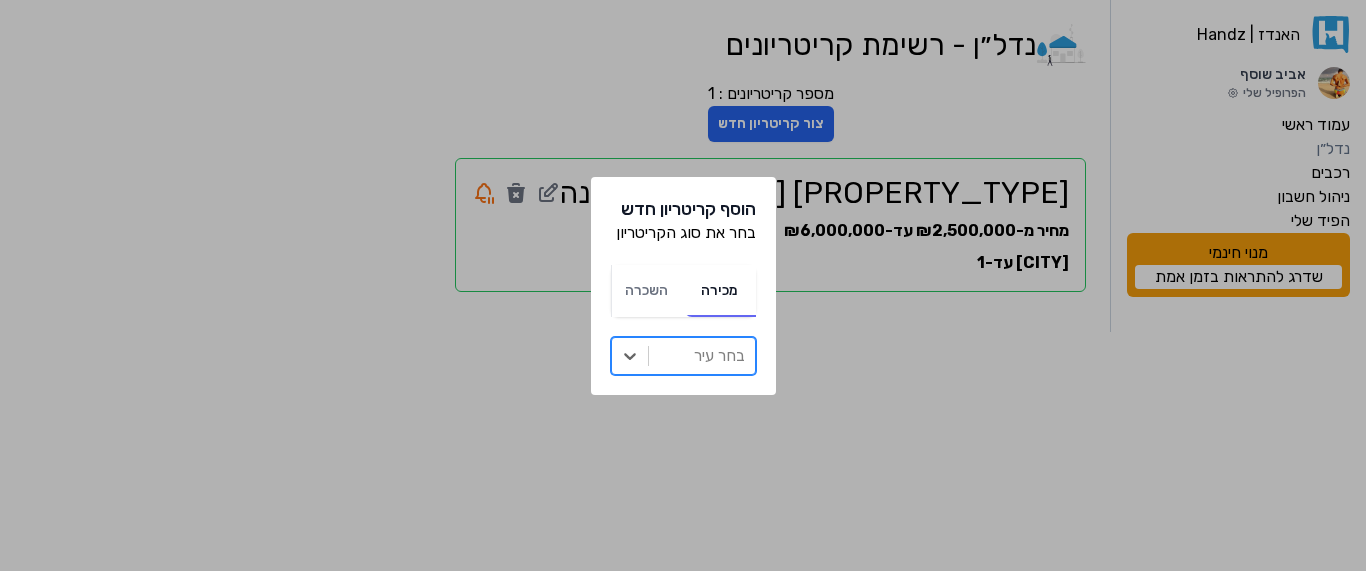 click at bounding box center (702, 356) 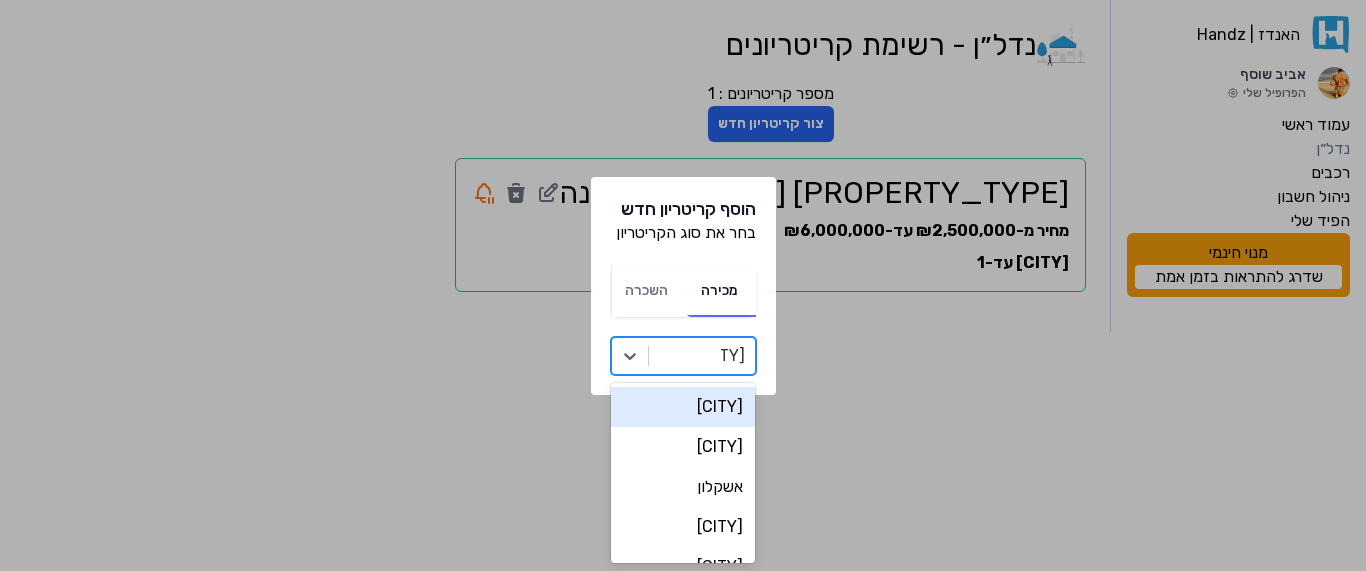 type on "[CITY]" 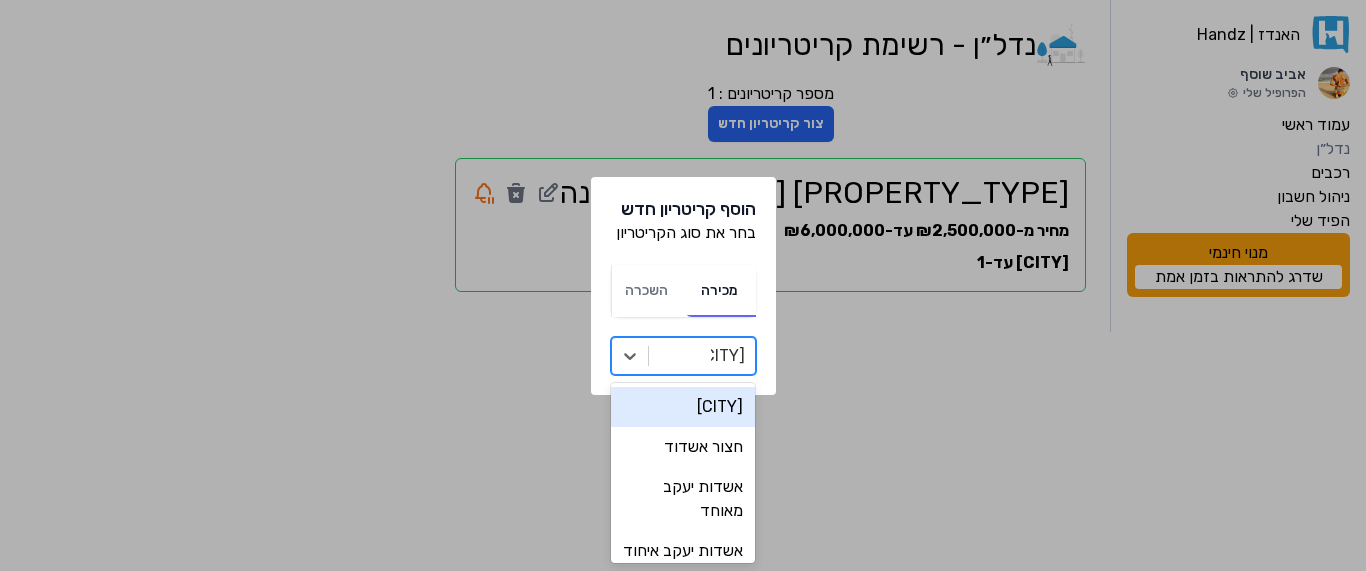 click on "[CITY]" at bounding box center (683, 407) 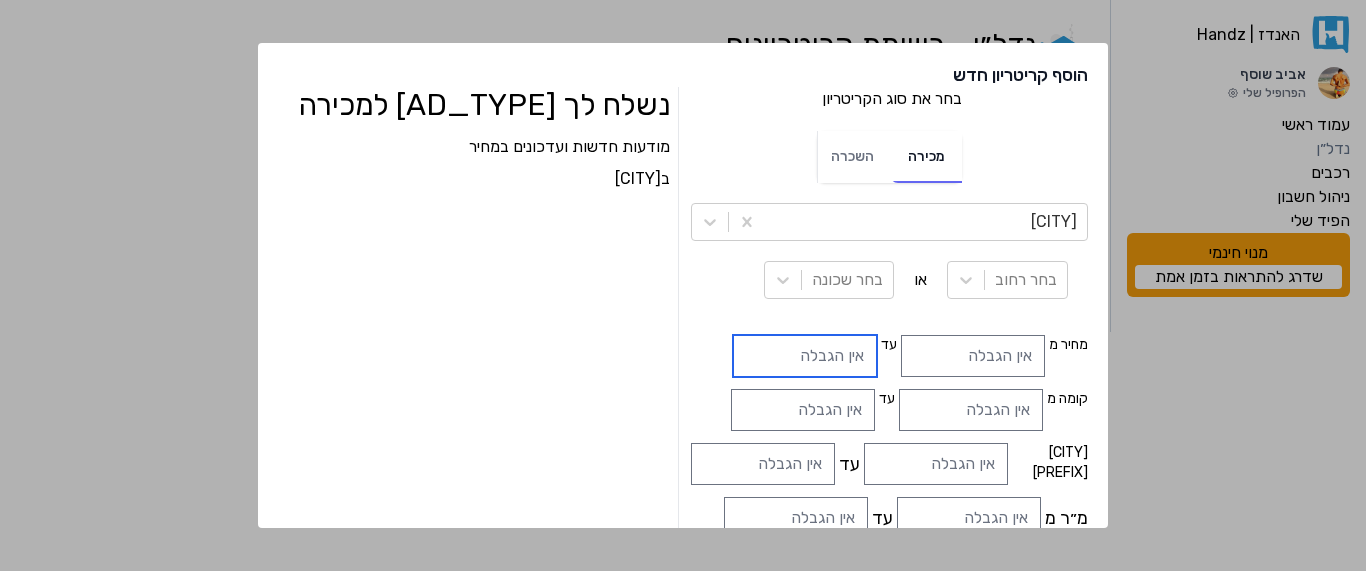 click at bounding box center (805, 356) 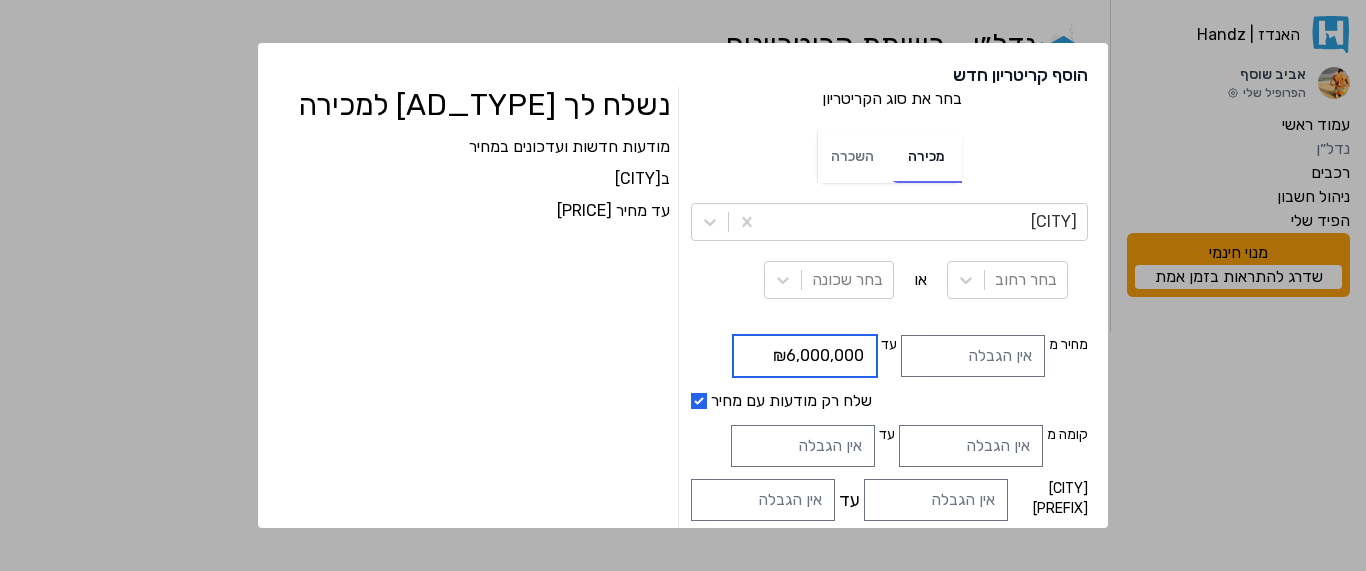 type on "₪6,000,000" 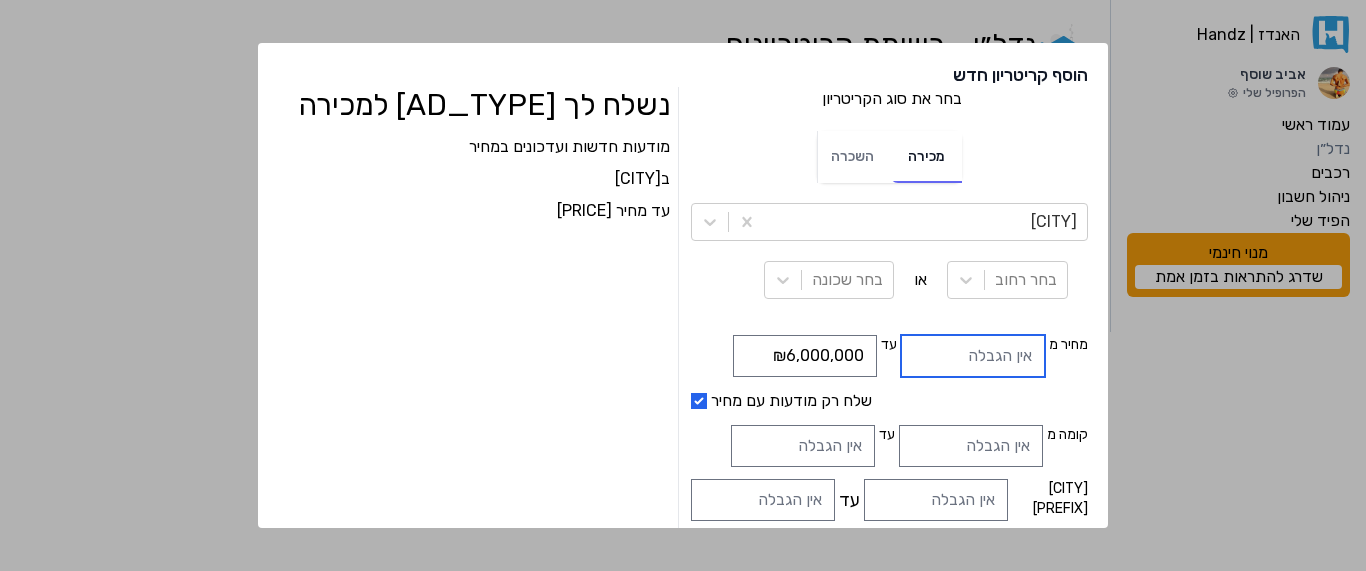 click at bounding box center [973, 356] 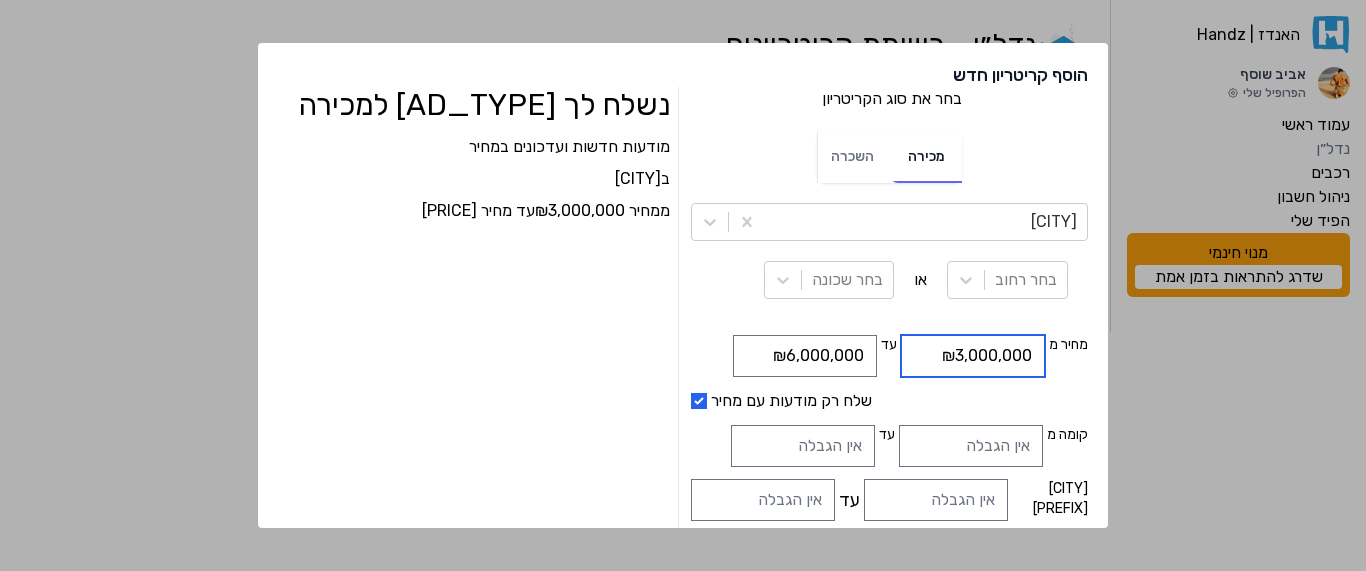 type on "₪3,000,000" 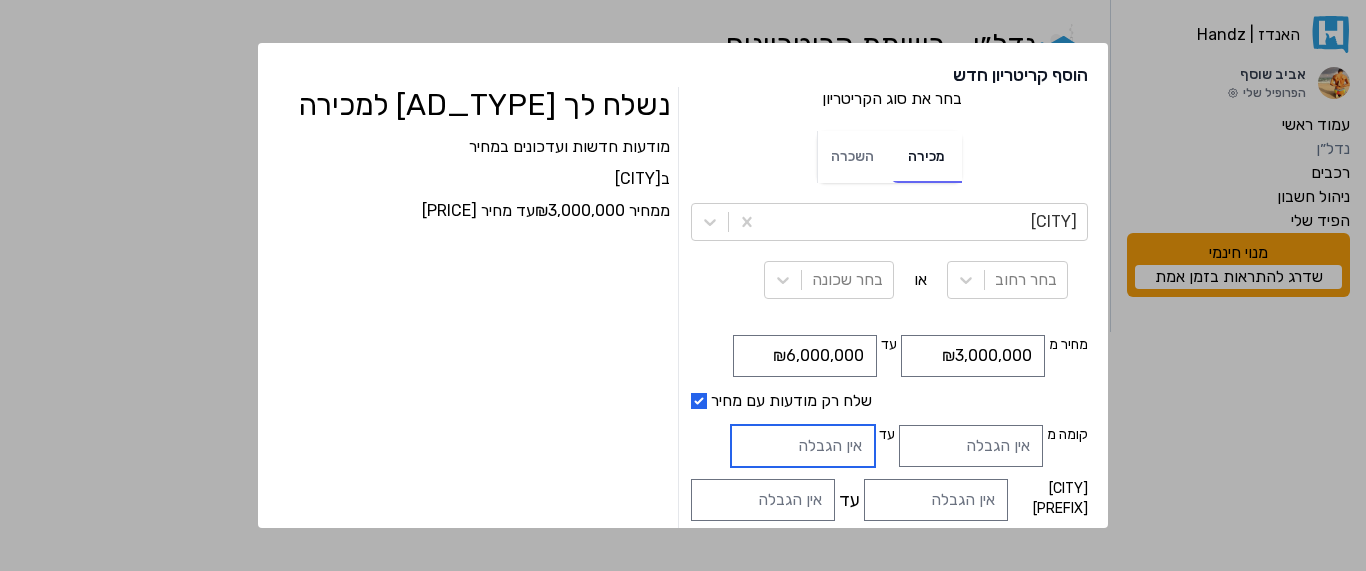 click on "עד" at bounding box center (803, 446) 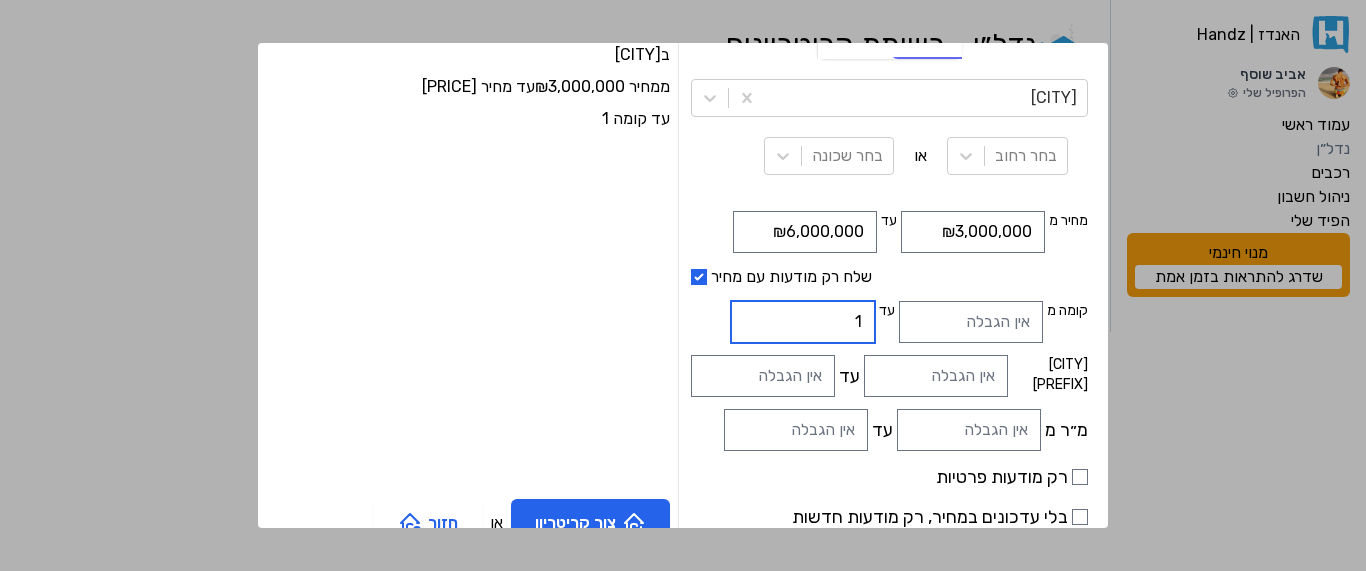 scroll, scrollTop: 129, scrollLeft: 0, axis: vertical 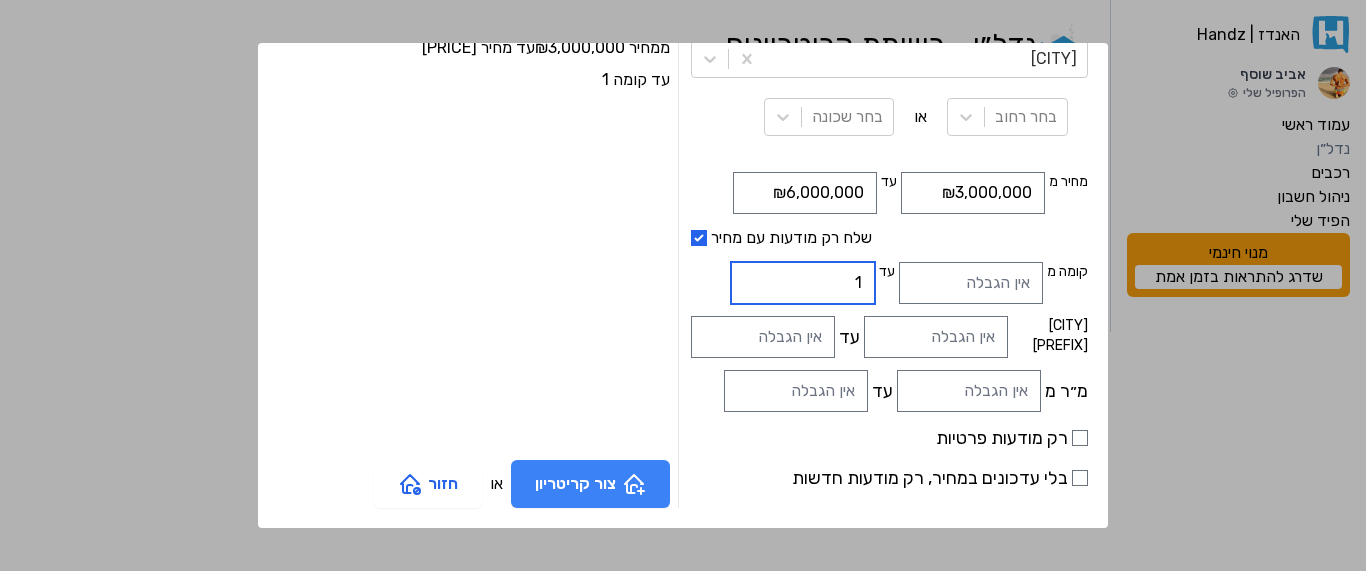 type on "1" 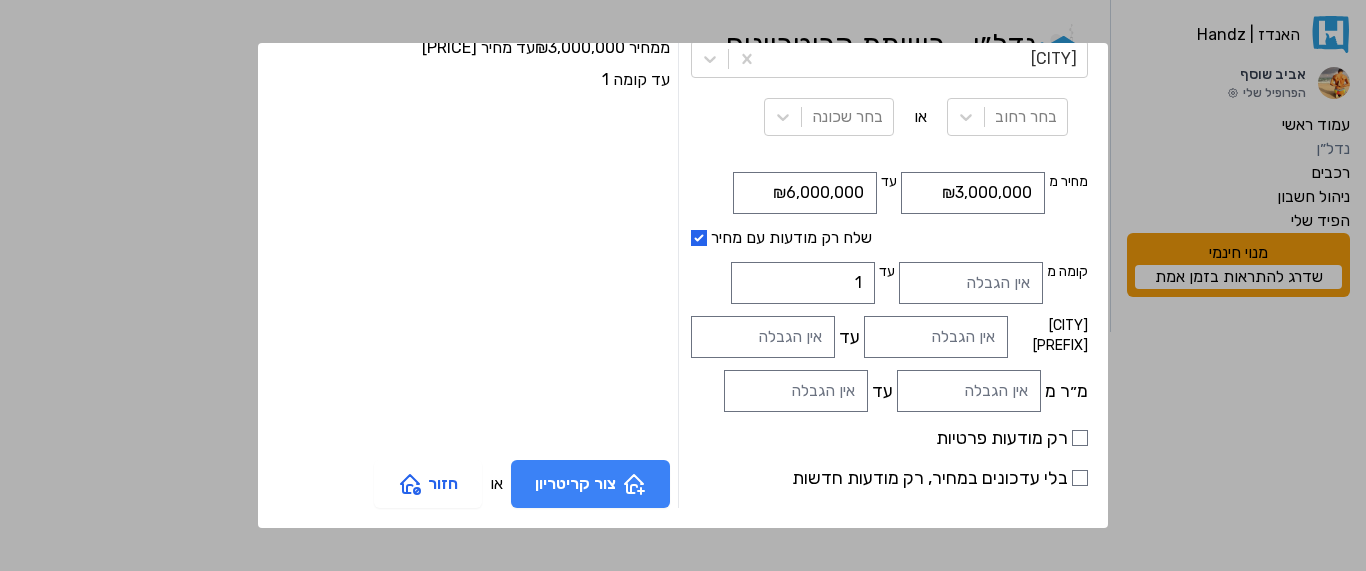 click on "צור קריטריון" at bounding box center [590, 484] 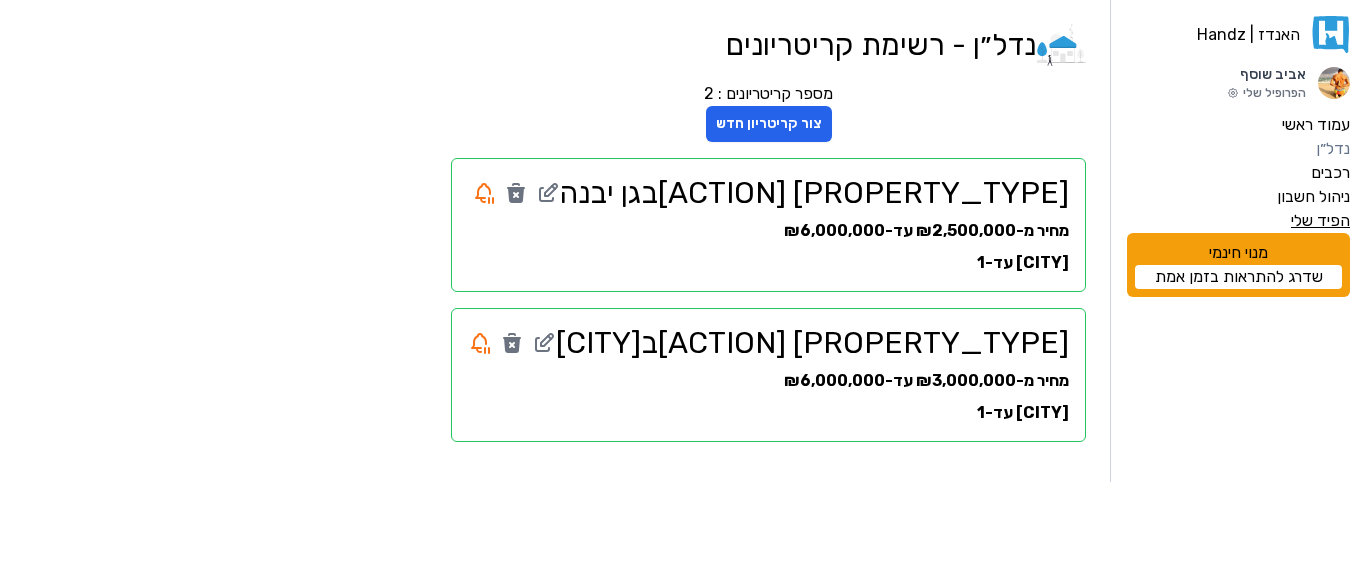 click on "הפיד שלי" at bounding box center [1320, 221] 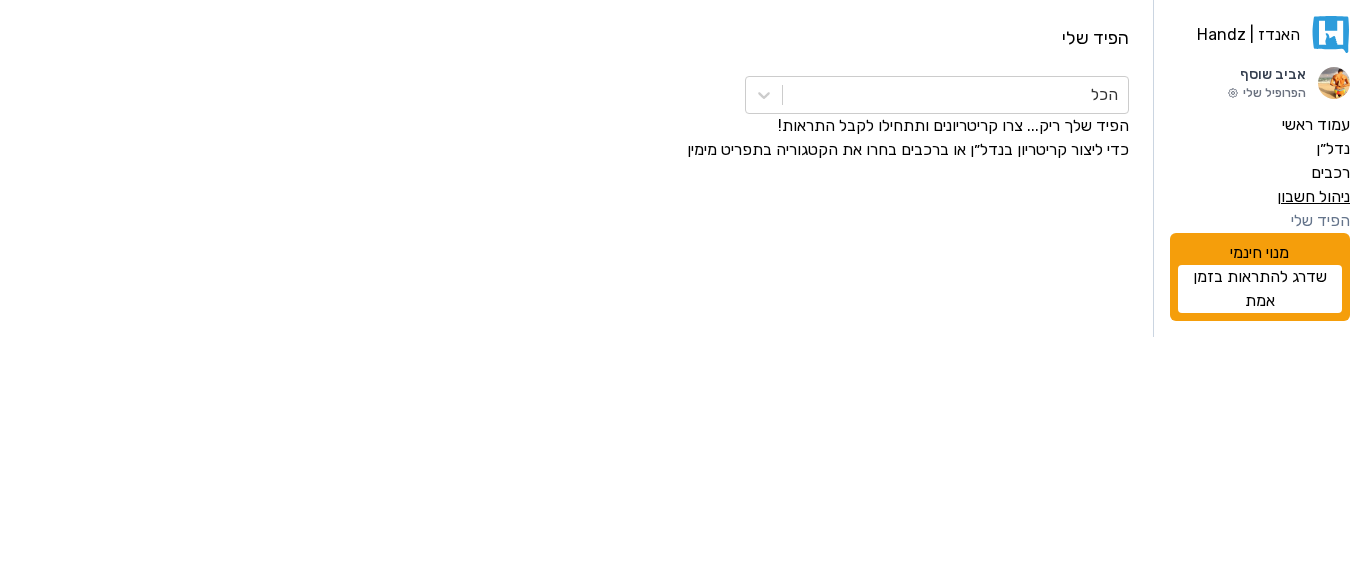 click on "ניהול חשבון" at bounding box center (1313, 197) 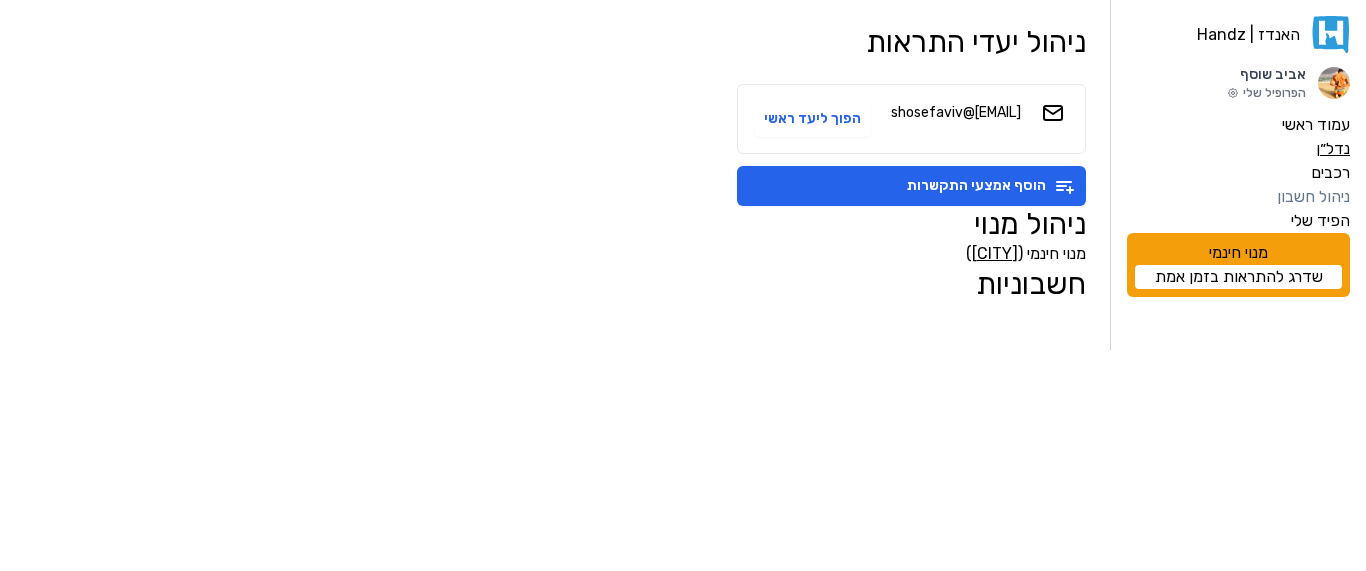click on "נדל״ן" at bounding box center [1333, 149] 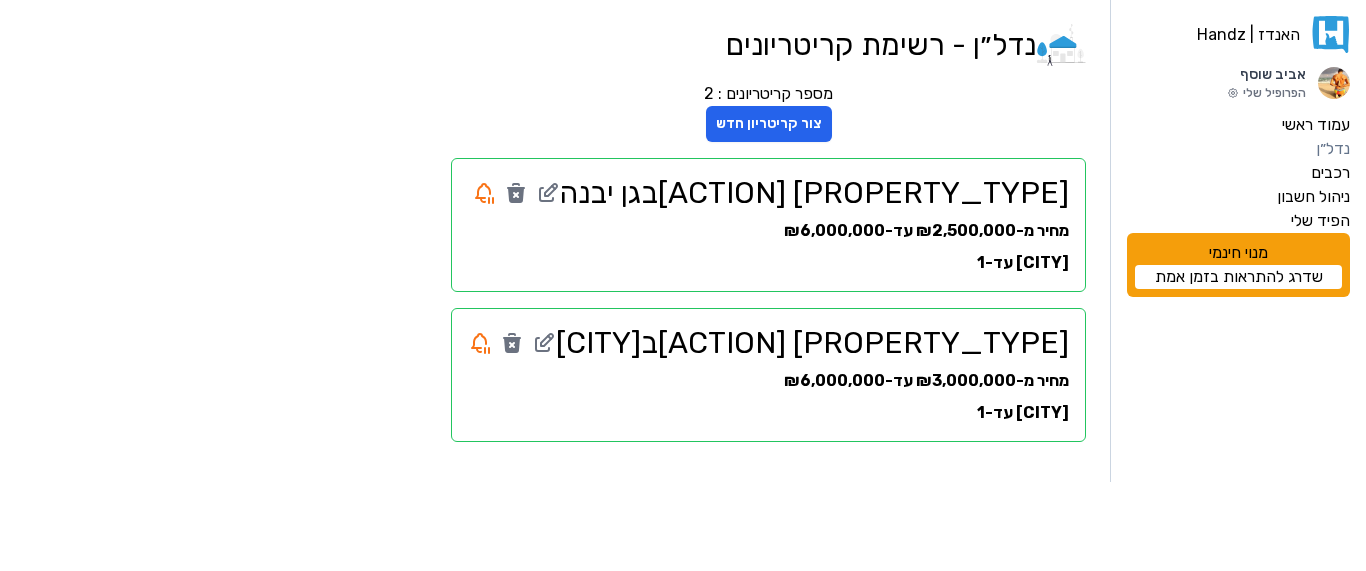 click on "האנדז | Handz" at bounding box center (1238, 34) 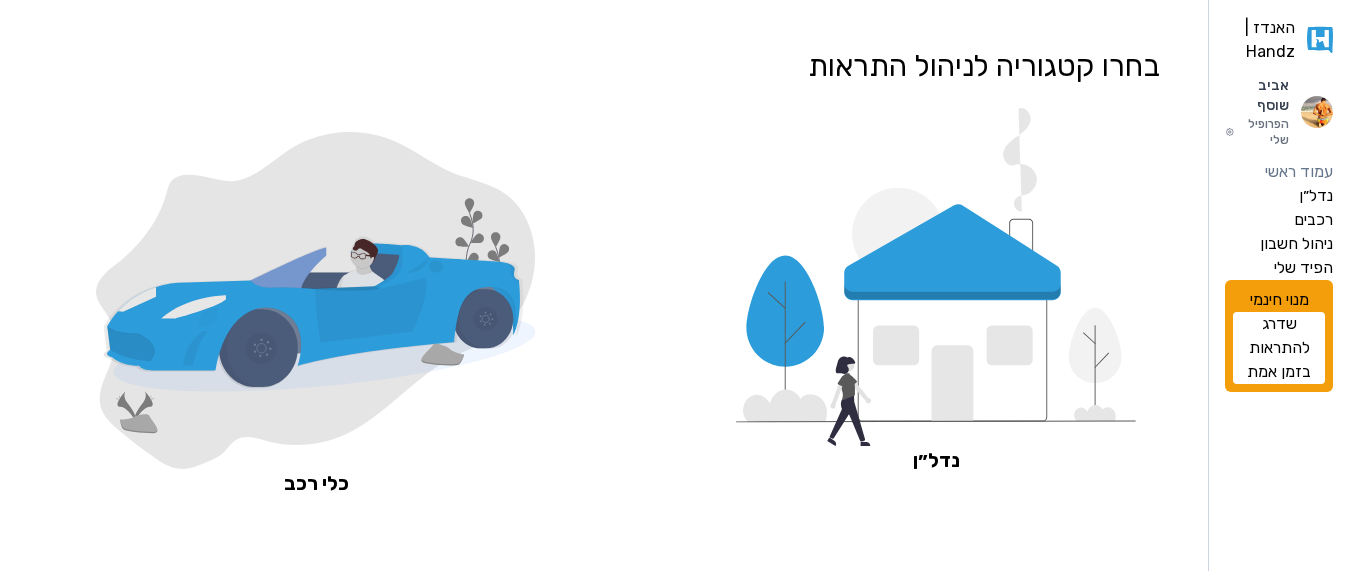 click 